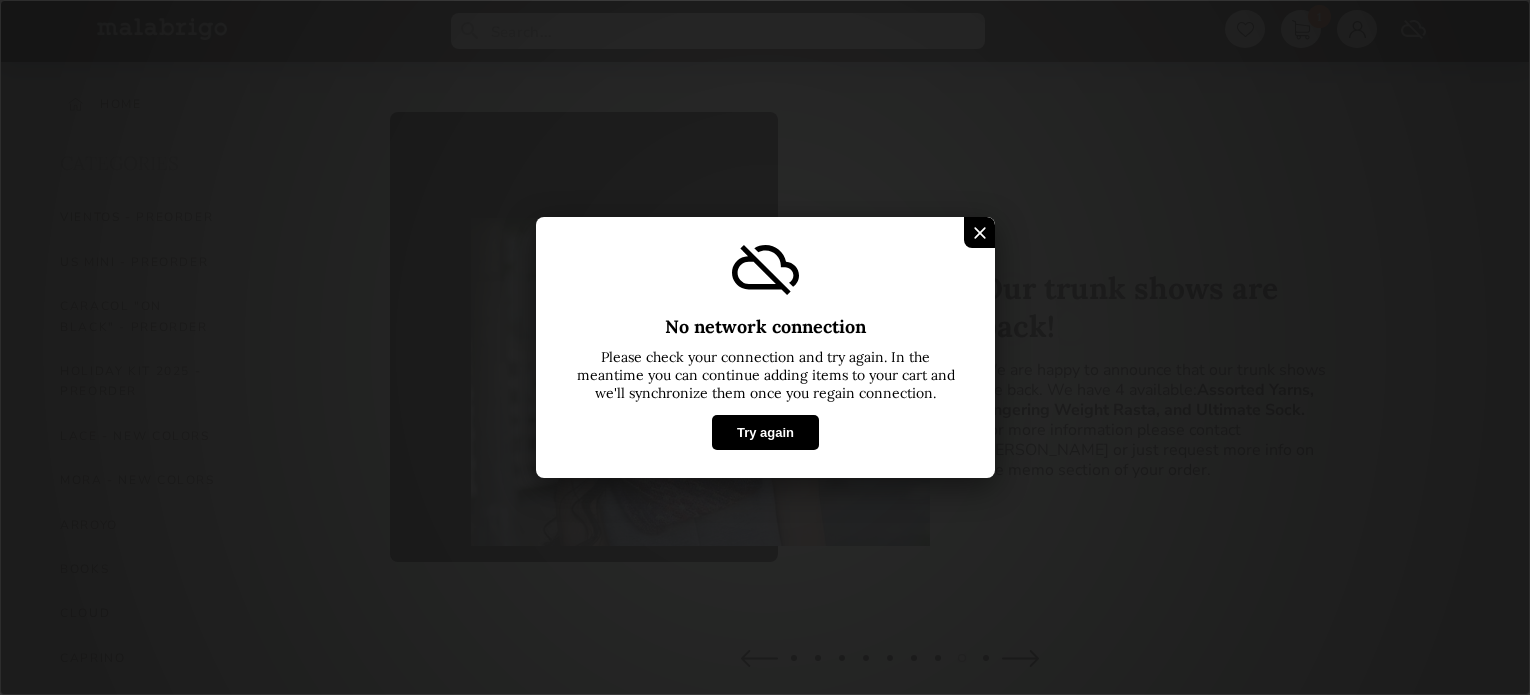 scroll, scrollTop: 500, scrollLeft: 0, axis: vertical 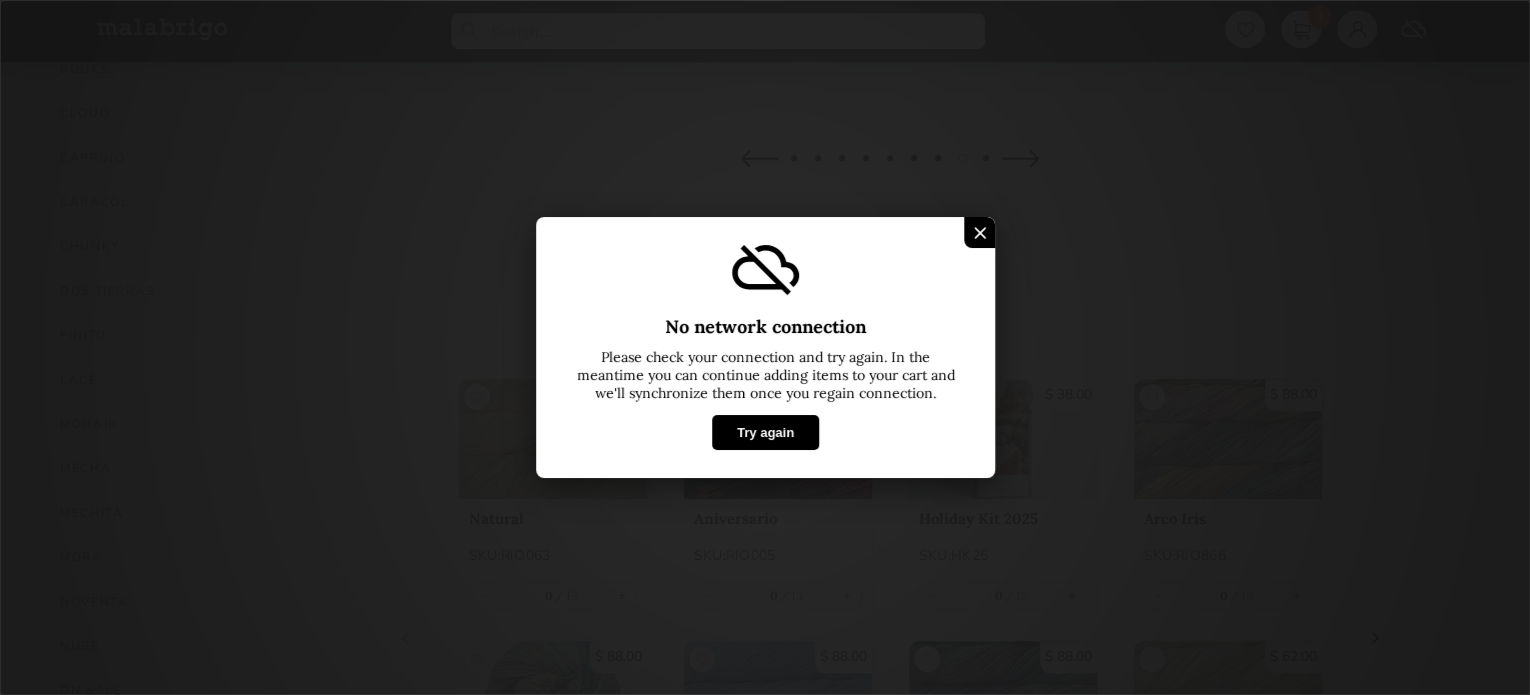 click on "Try again" at bounding box center [764, 432] 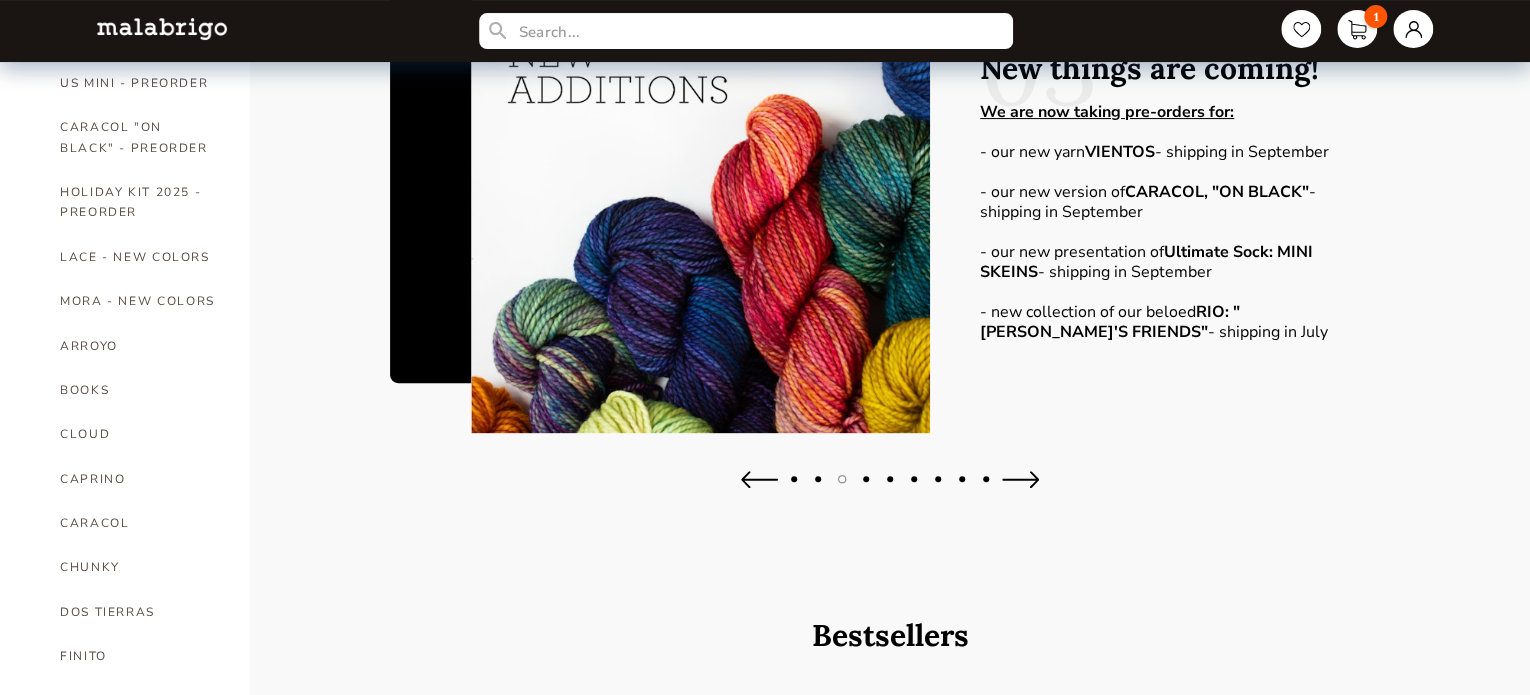 scroll, scrollTop: 0, scrollLeft: 0, axis: both 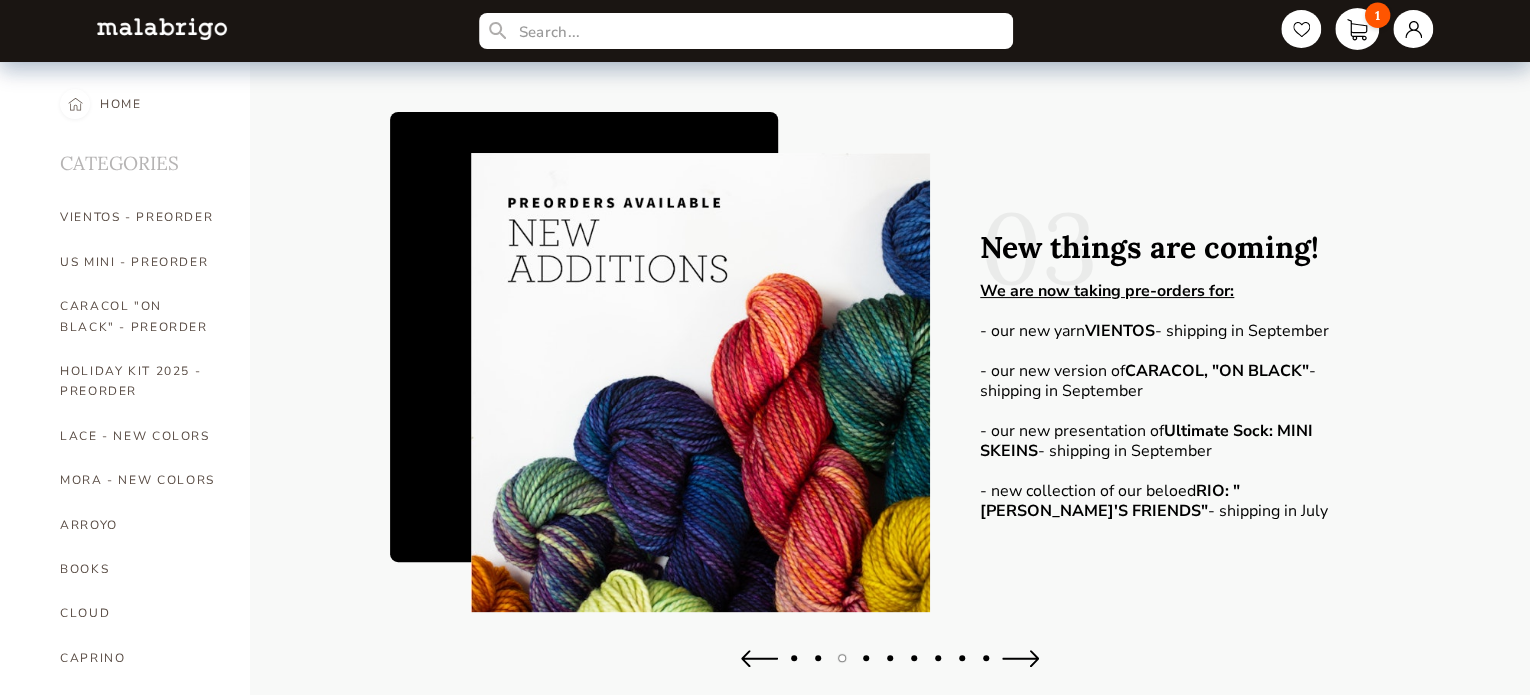 click on "1" at bounding box center [1357, 29] 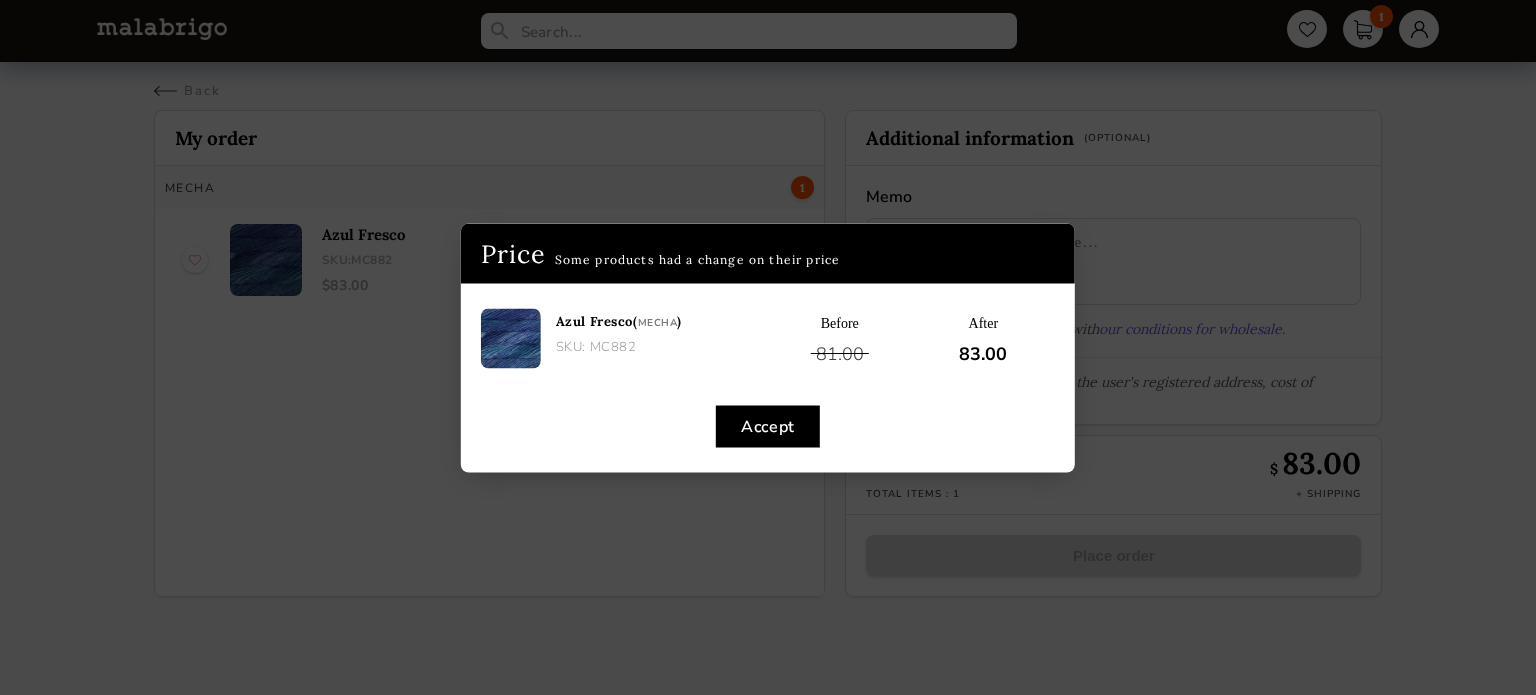 click on "Accept" at bounding box center [768, 426] 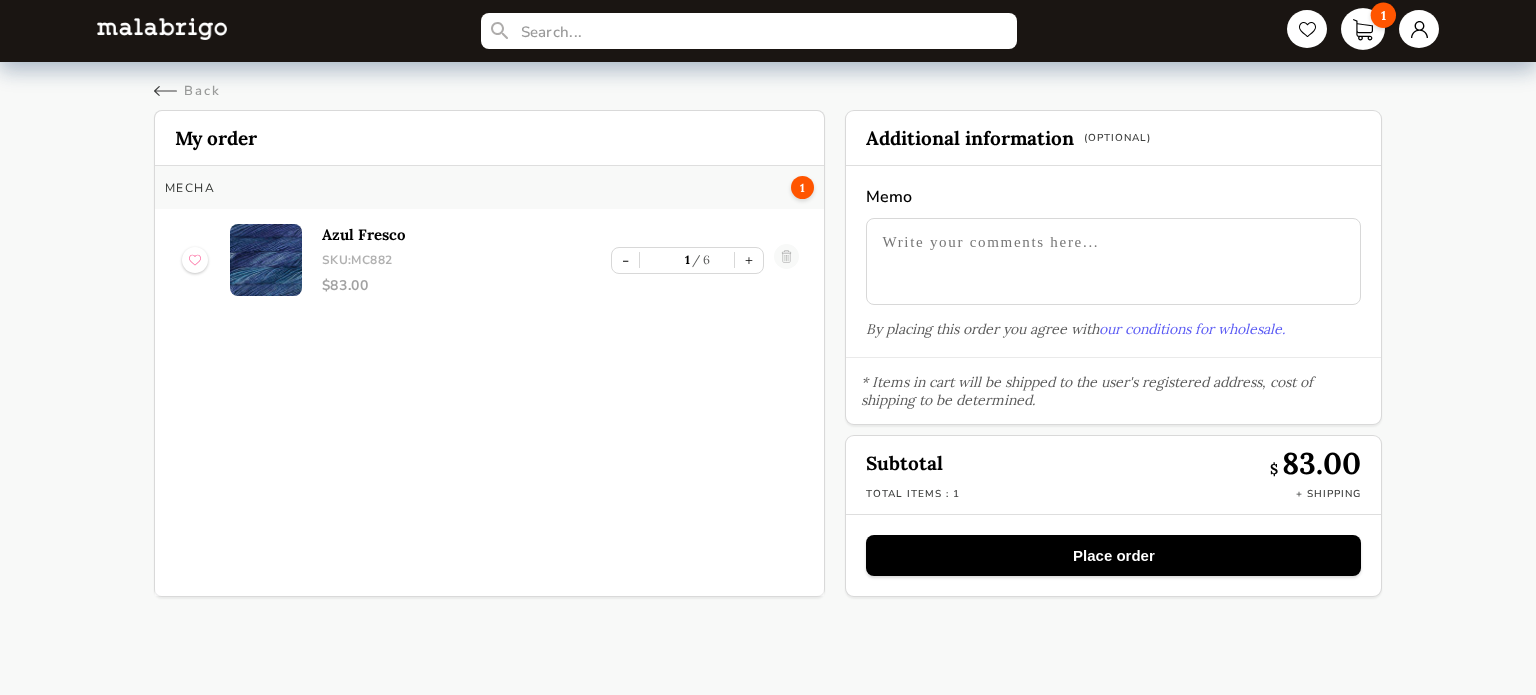 click on "1" at bounding box center (1363, 29) 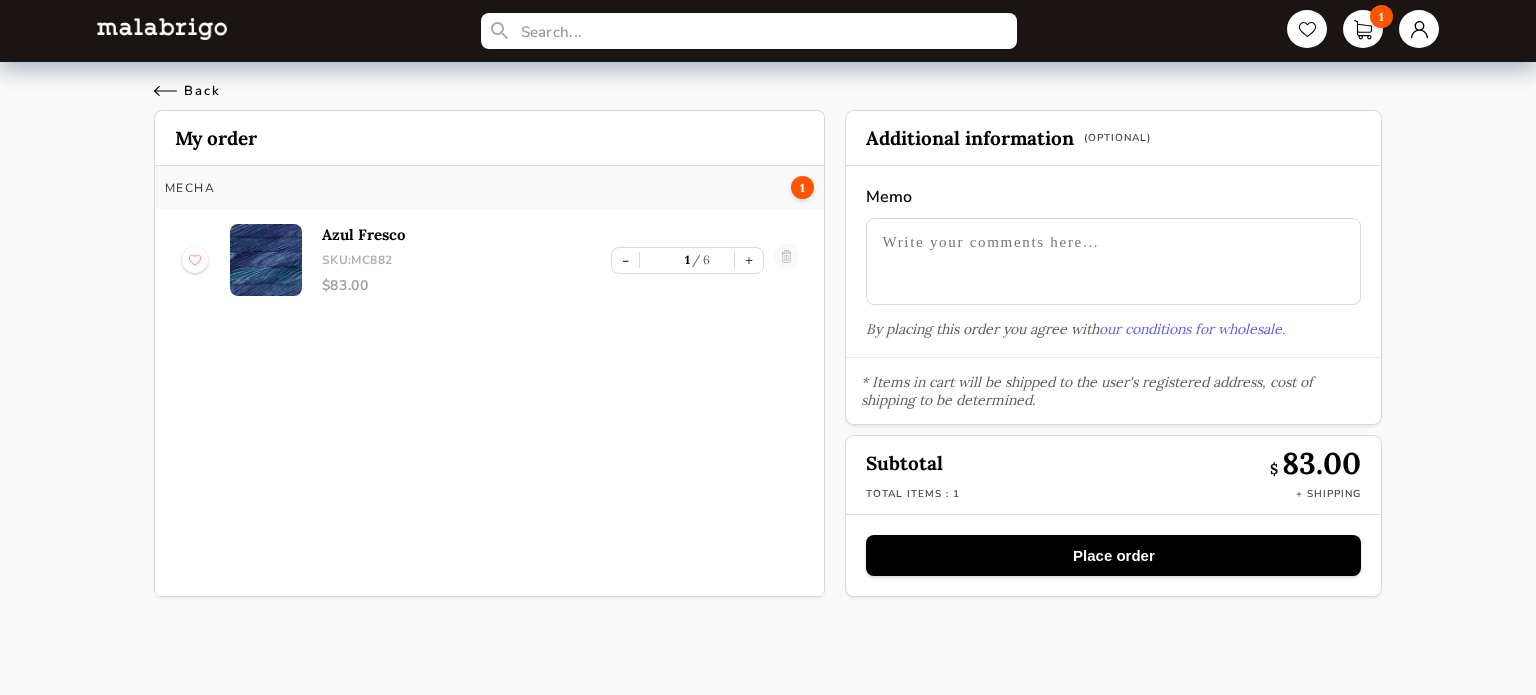 click on "Back" at bounding box center [187, 91] 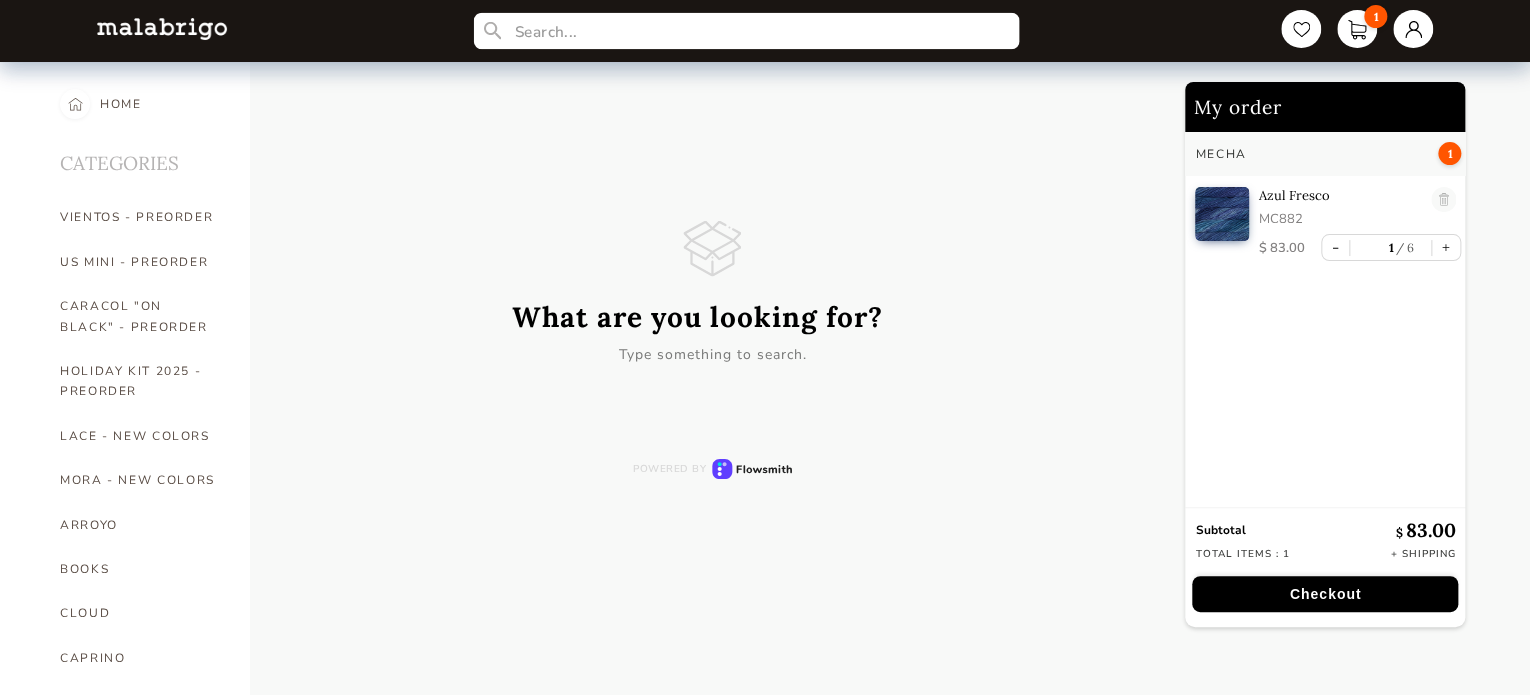 click at bounding box center [745, 31] 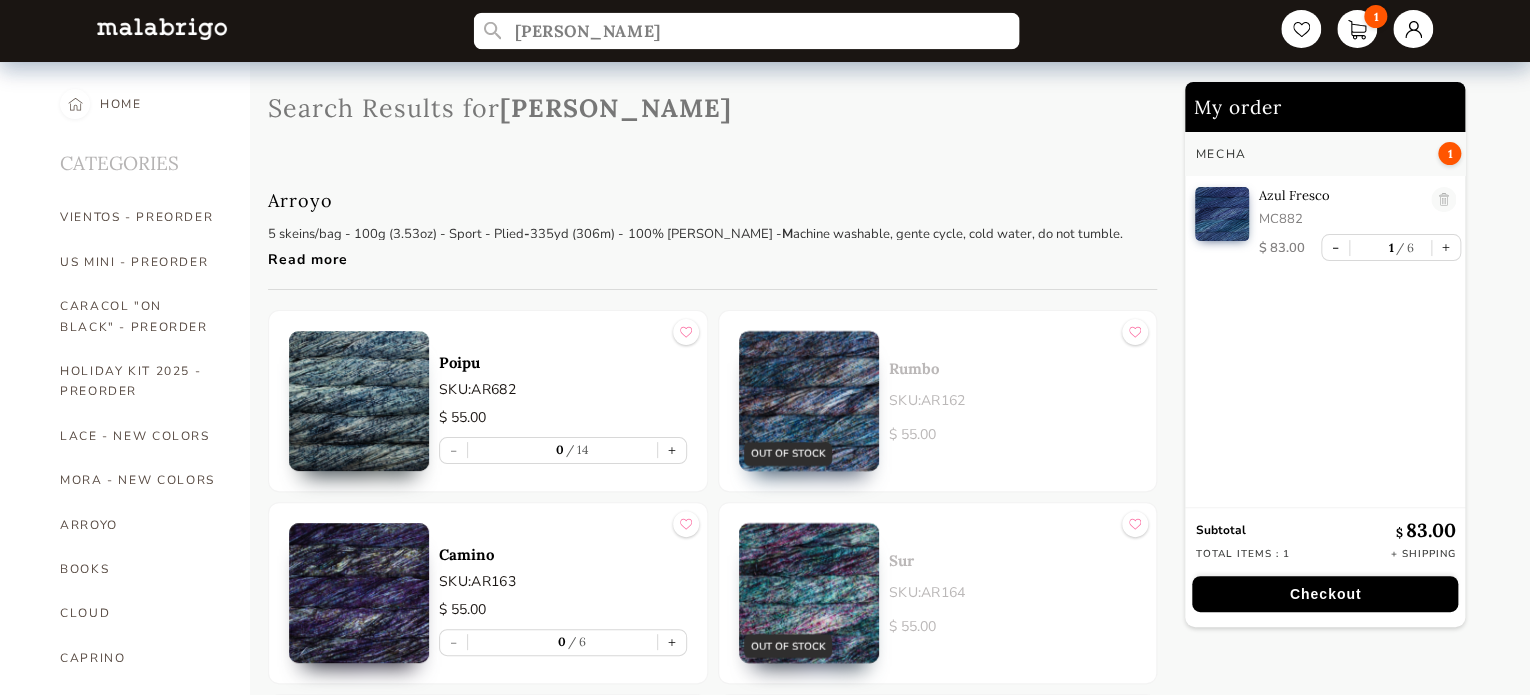 type on "[PERSON_NAME]" 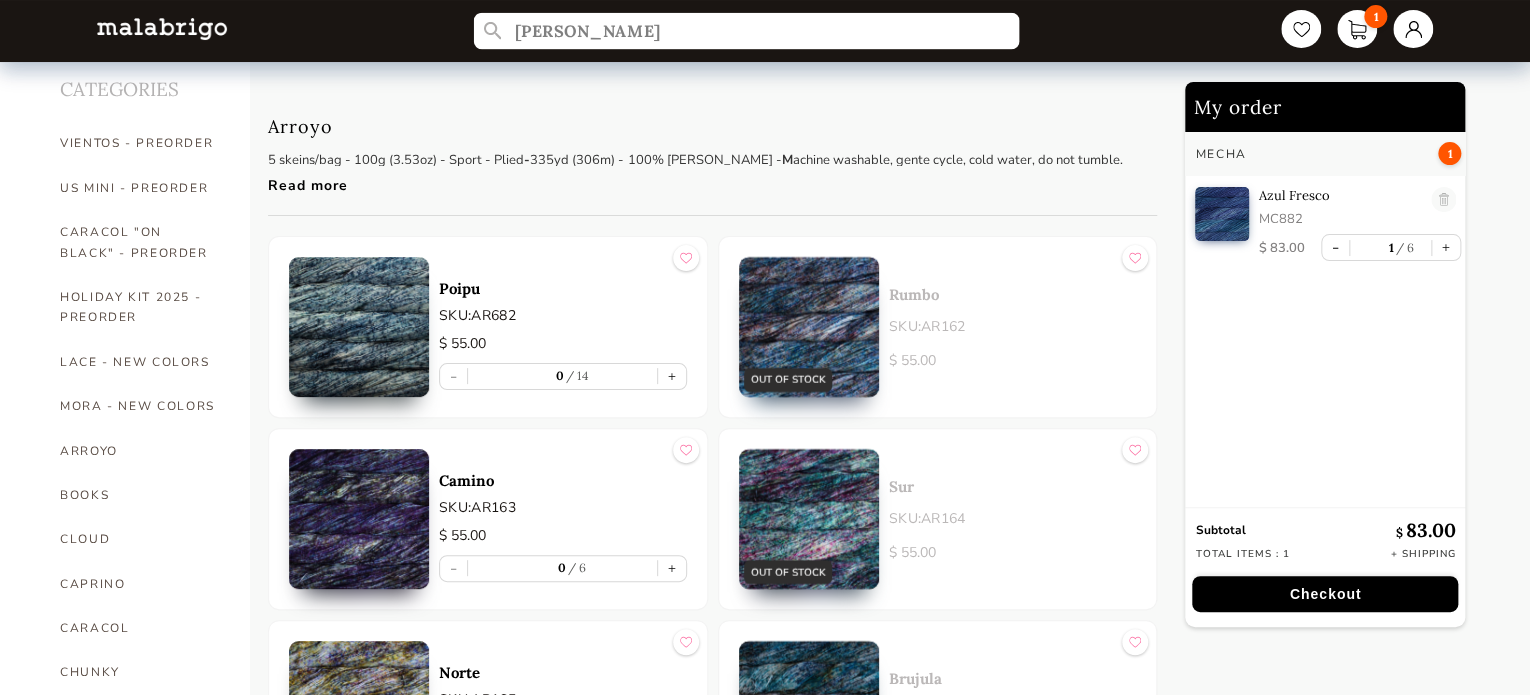 scroll, scrollTop: 0, scrollLeft: 0, axis: both 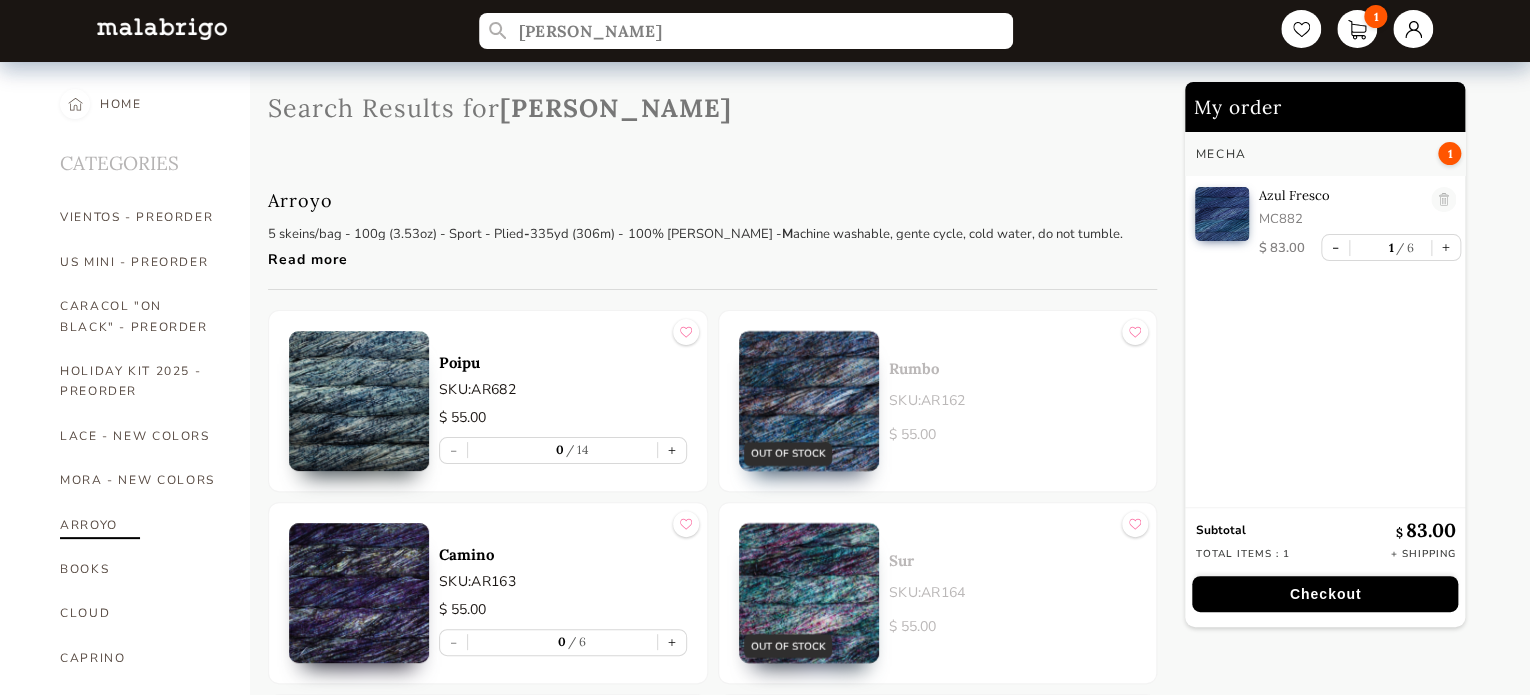click on "ARROYO" at bounding box center (140, 525) 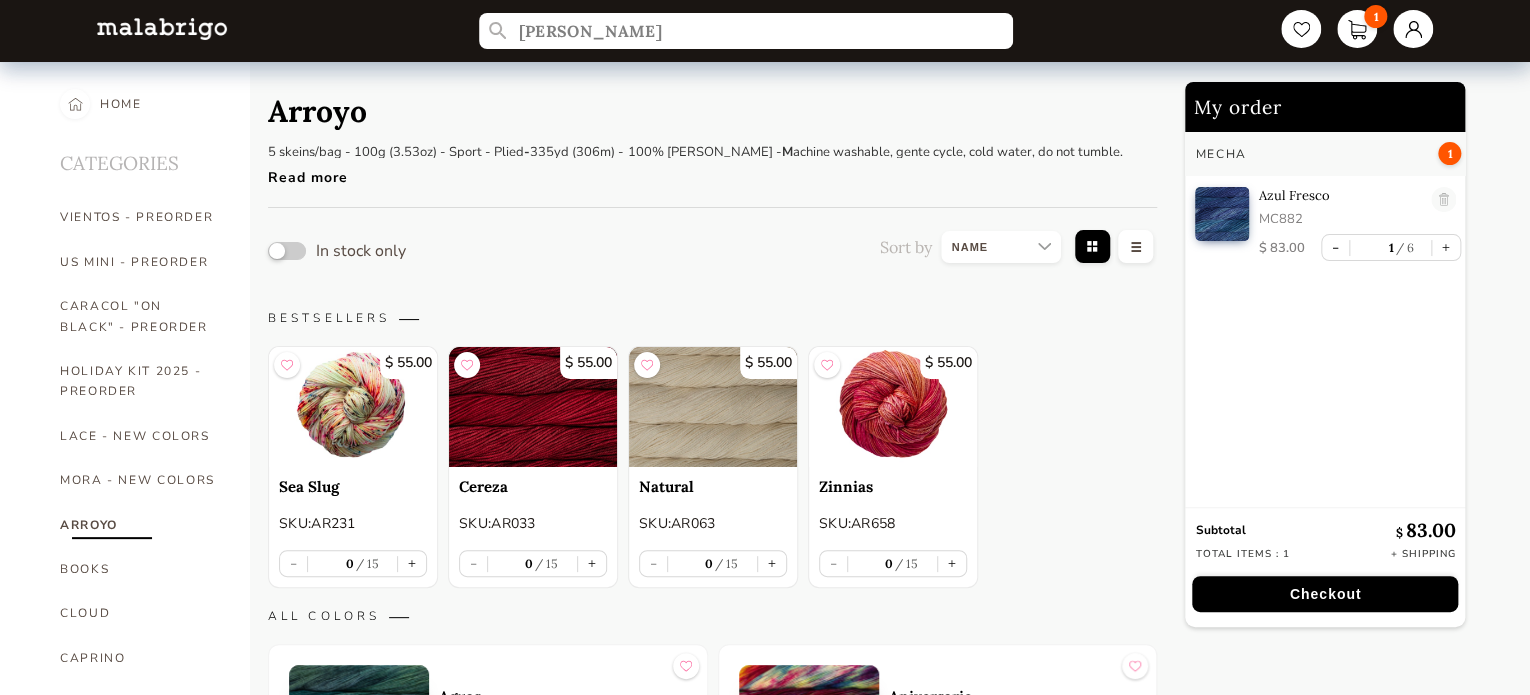 click at bounding box center (1001, 247) 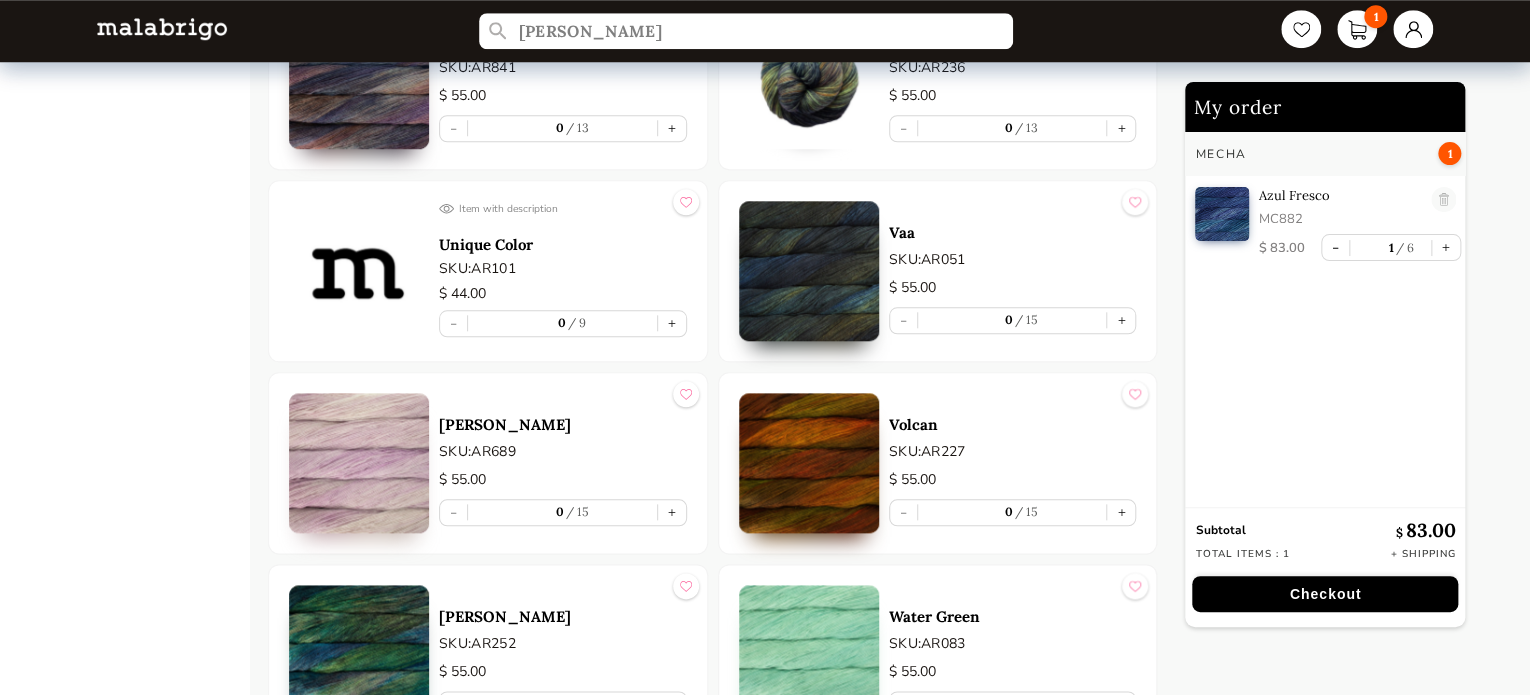 scroll, scrollTop: 8490, scrollLeft: 0, axis: vertical 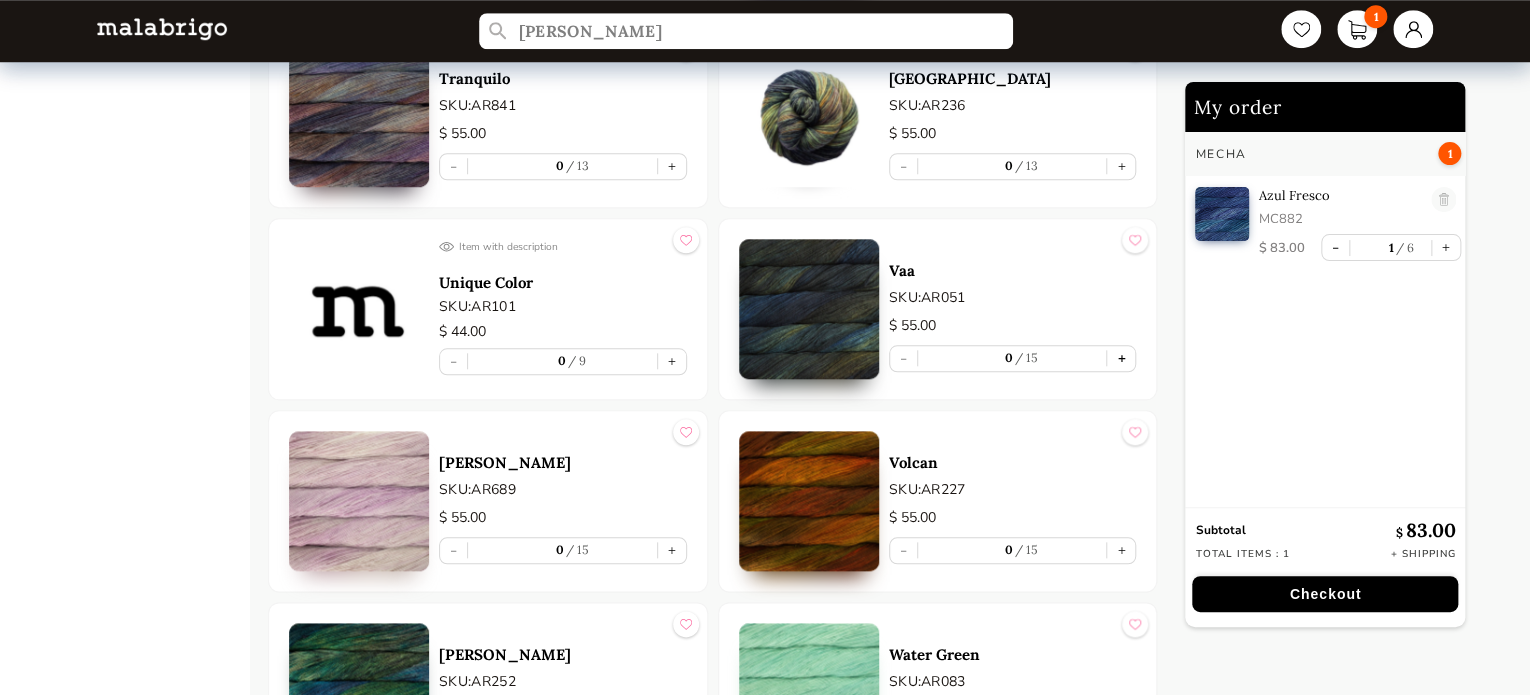 click on "+" at bounding box center [1121, 358] 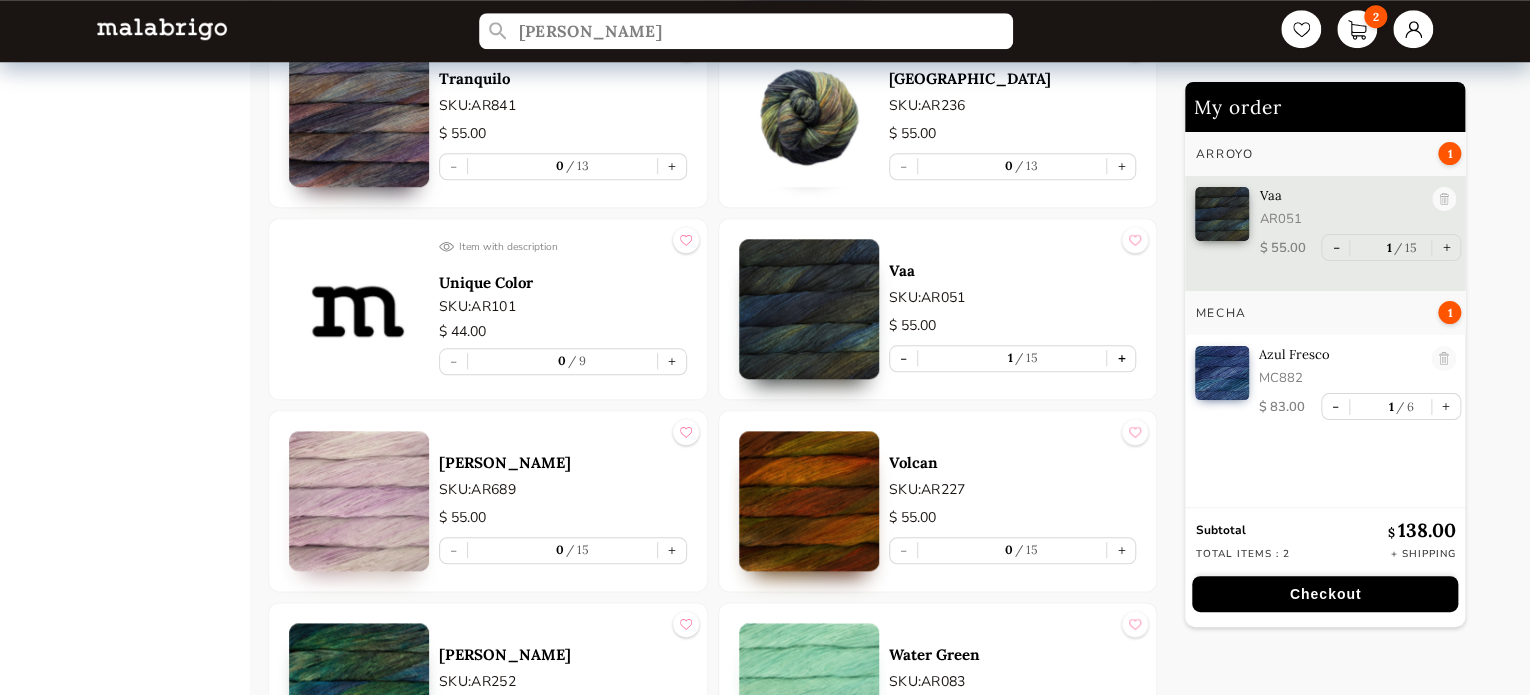 click on "+" at bounding box center (1121, 358) 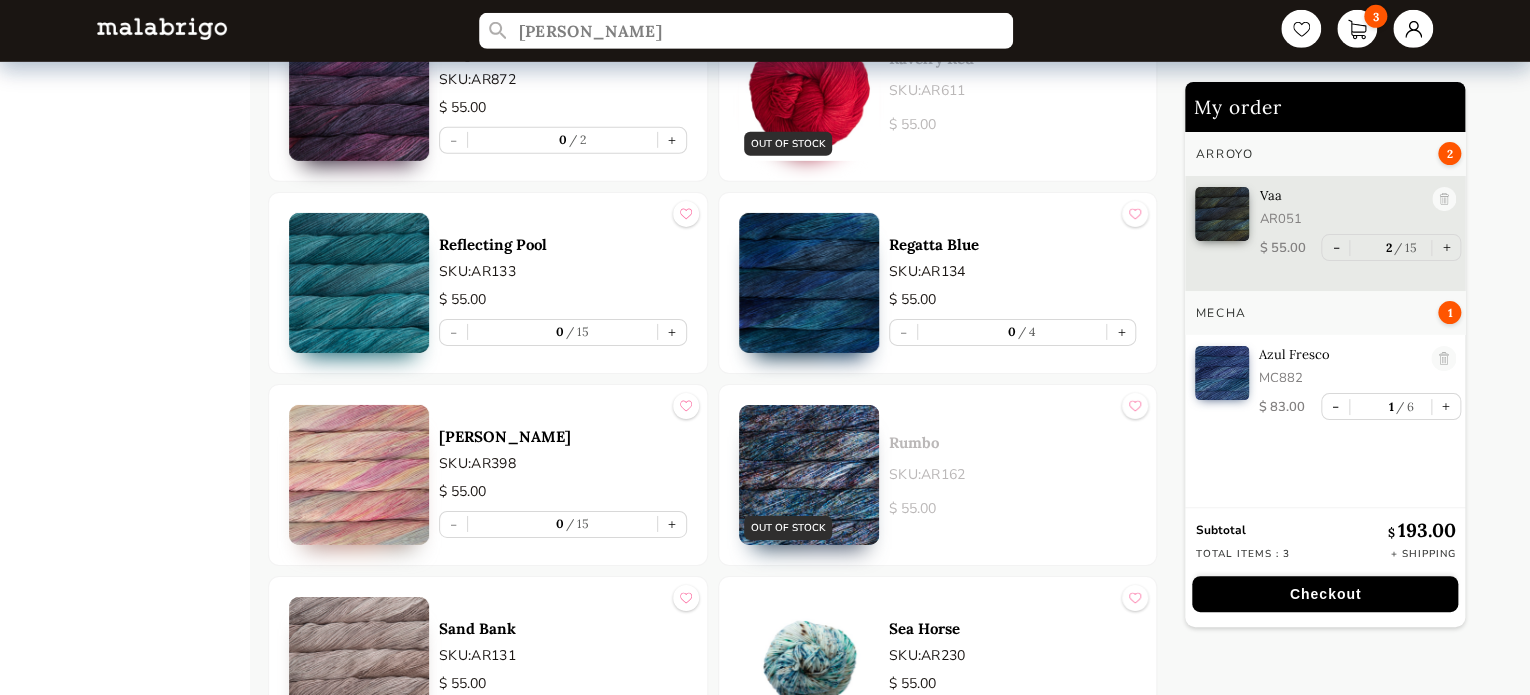 scroll, scrollTop: 6990, scrollLeft: 0, axis: vertical 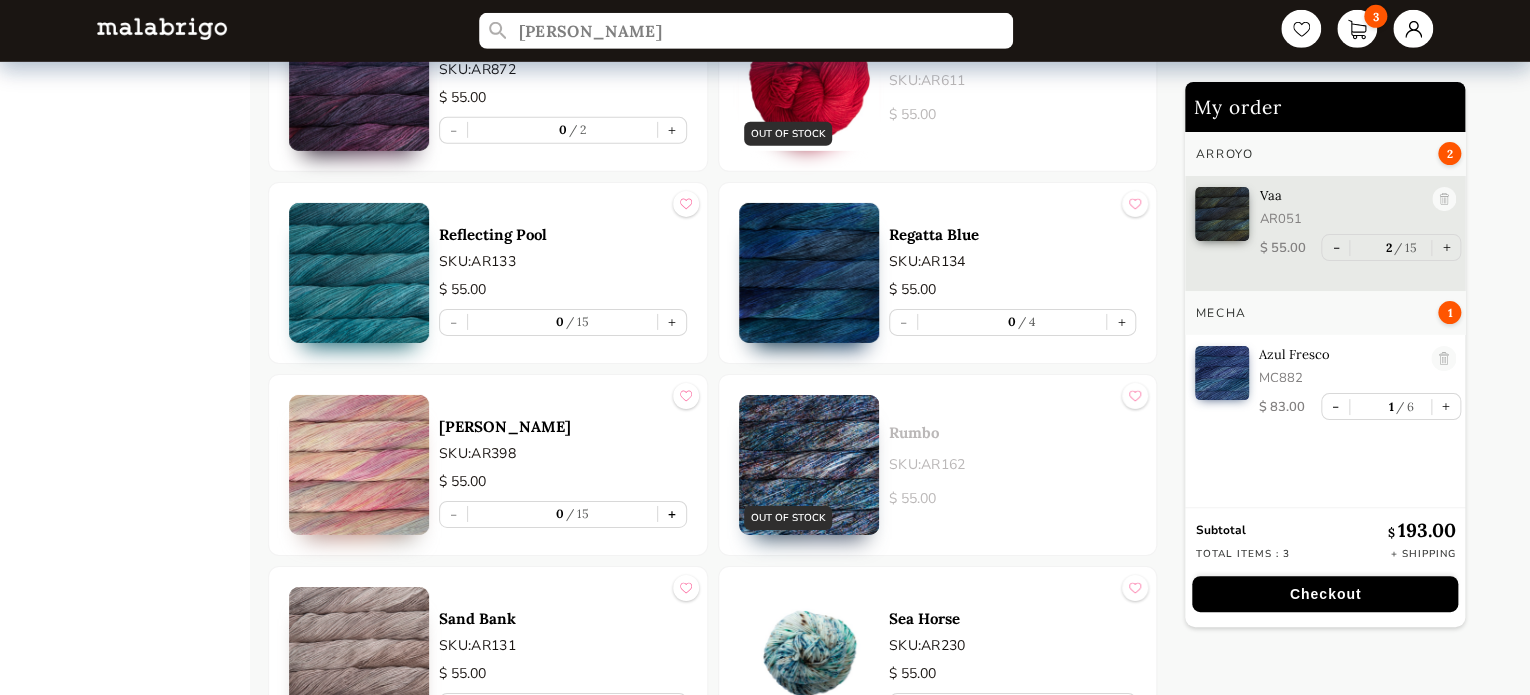 click on "+" at bounding box center (672, 514) 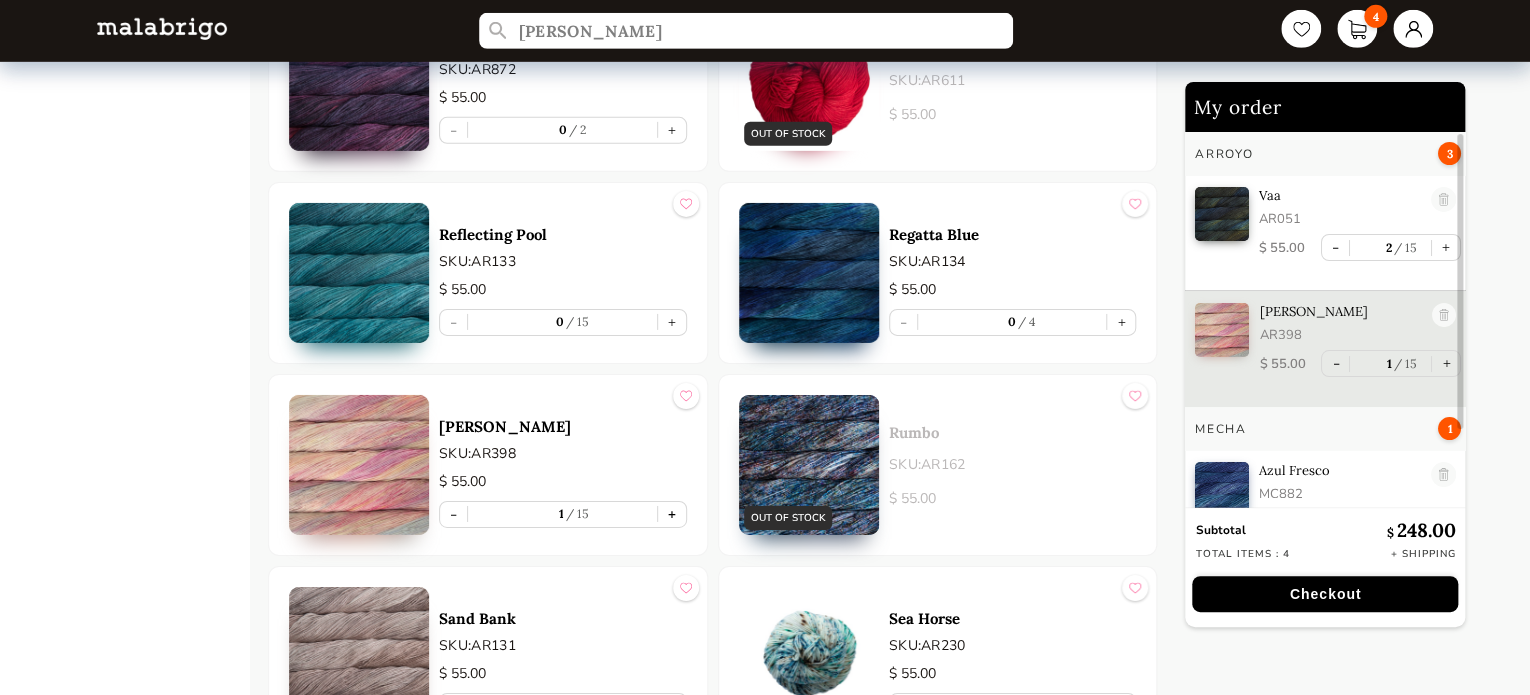 click on "+" at bounding box center (672, 514) 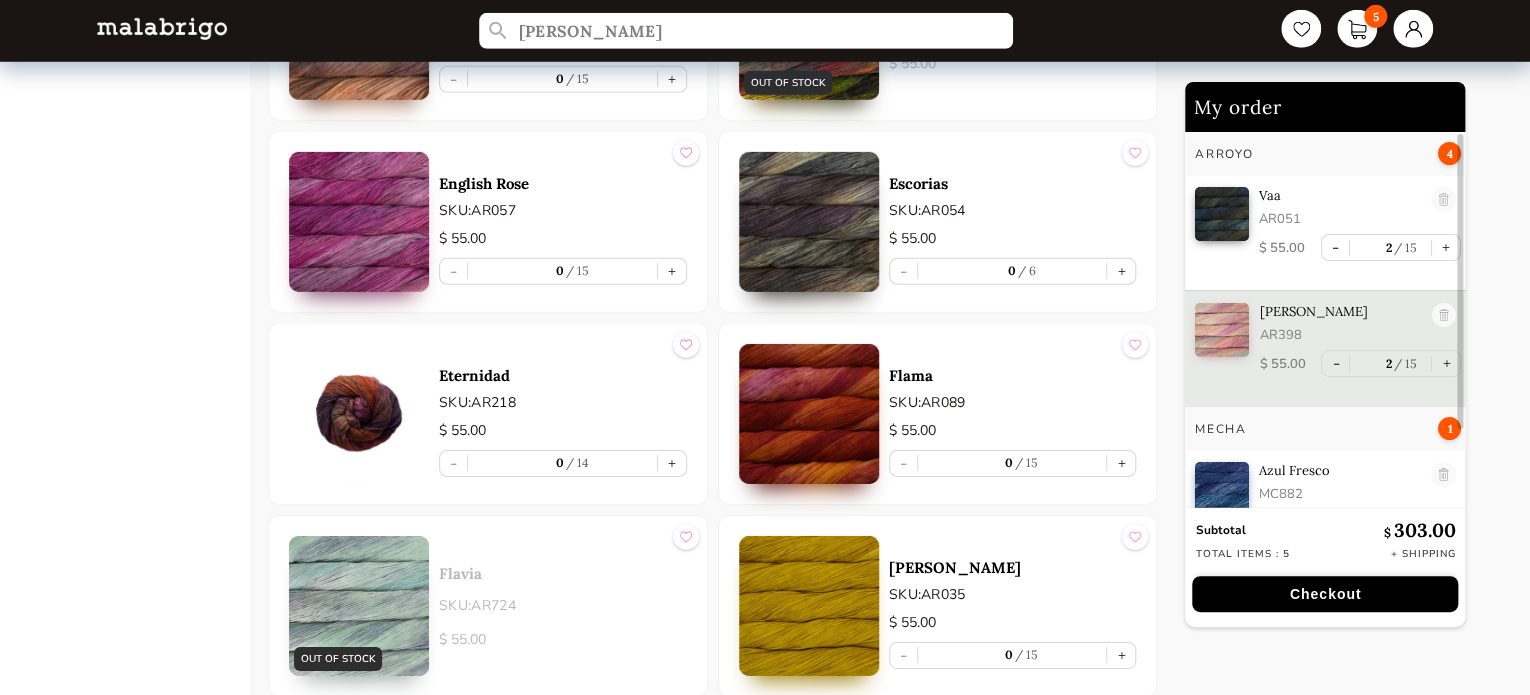 scroll, scrollTop: 2990, scrollLeft: 0, axis: vertical 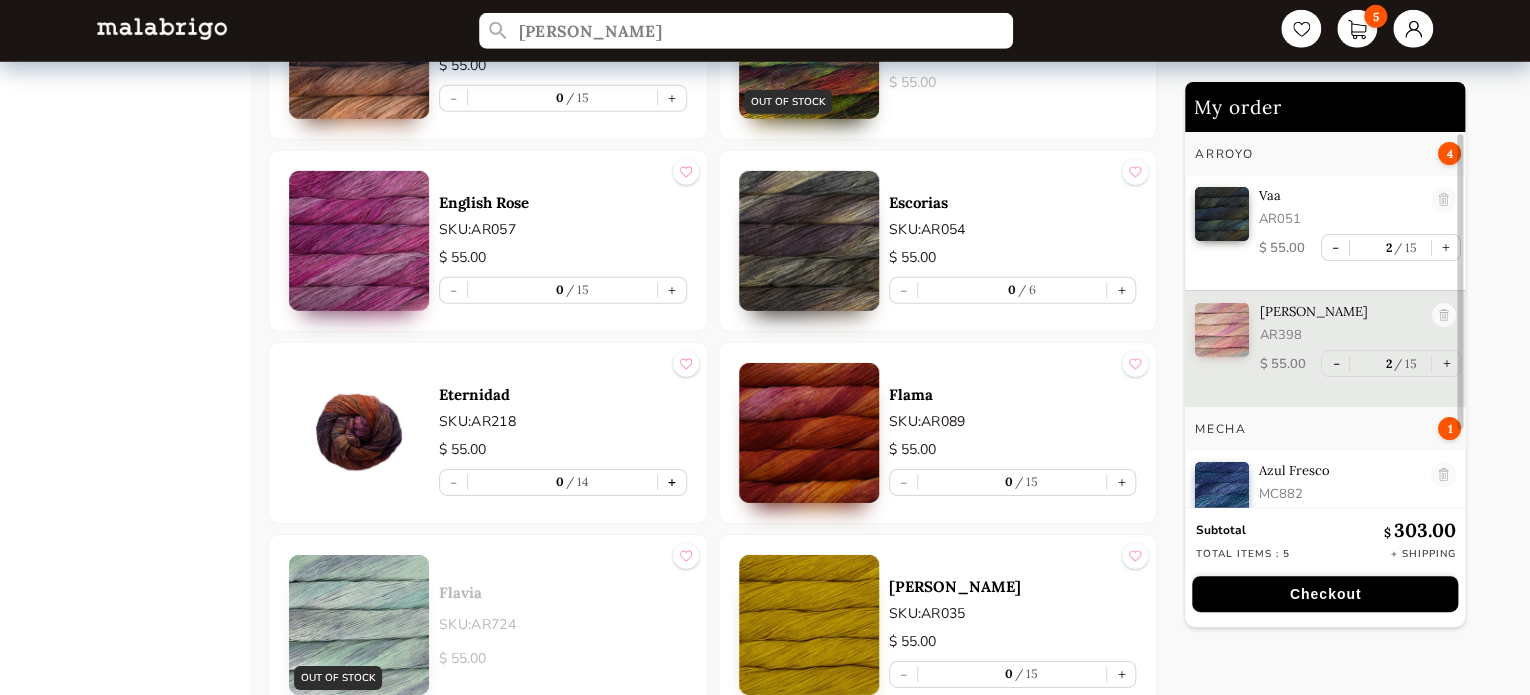 click on "+" at bounding box center (672, 482) 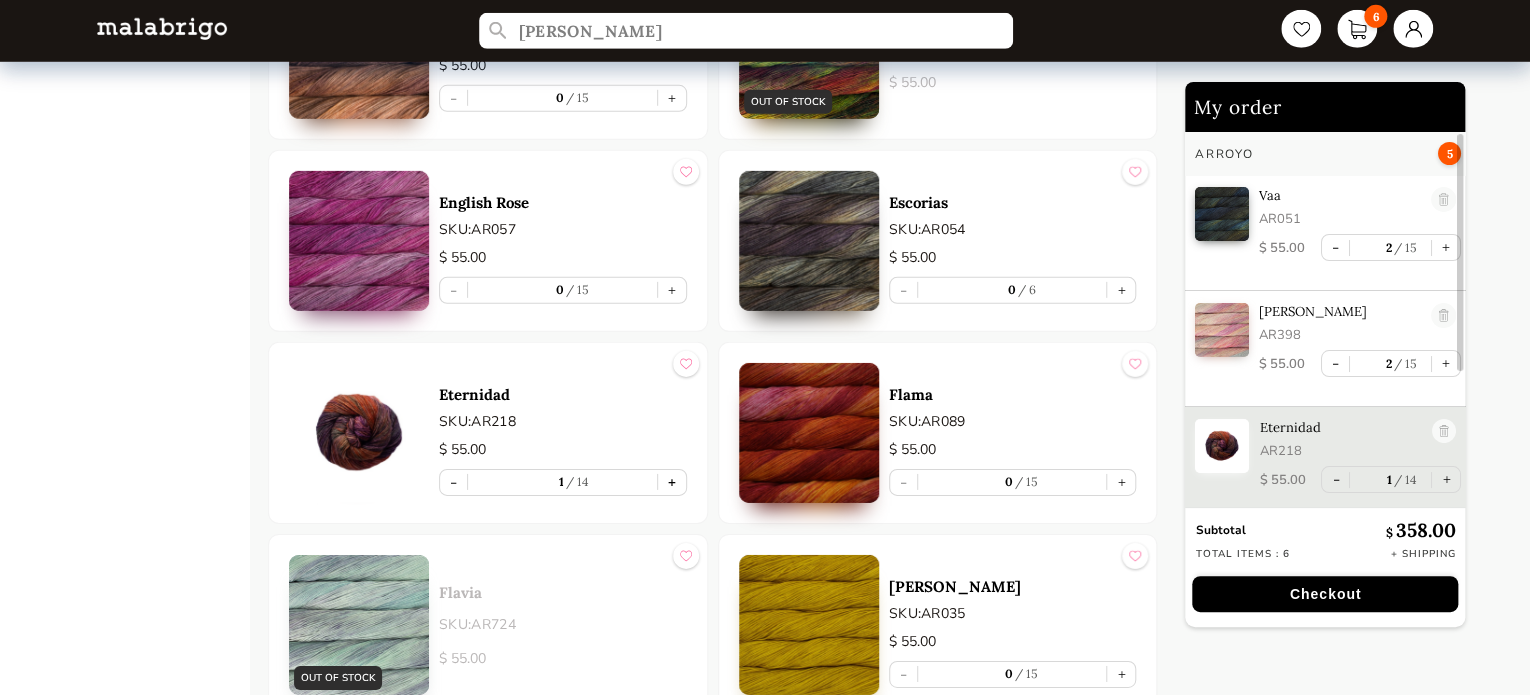 click on "+" at bounding box center [672, 482] 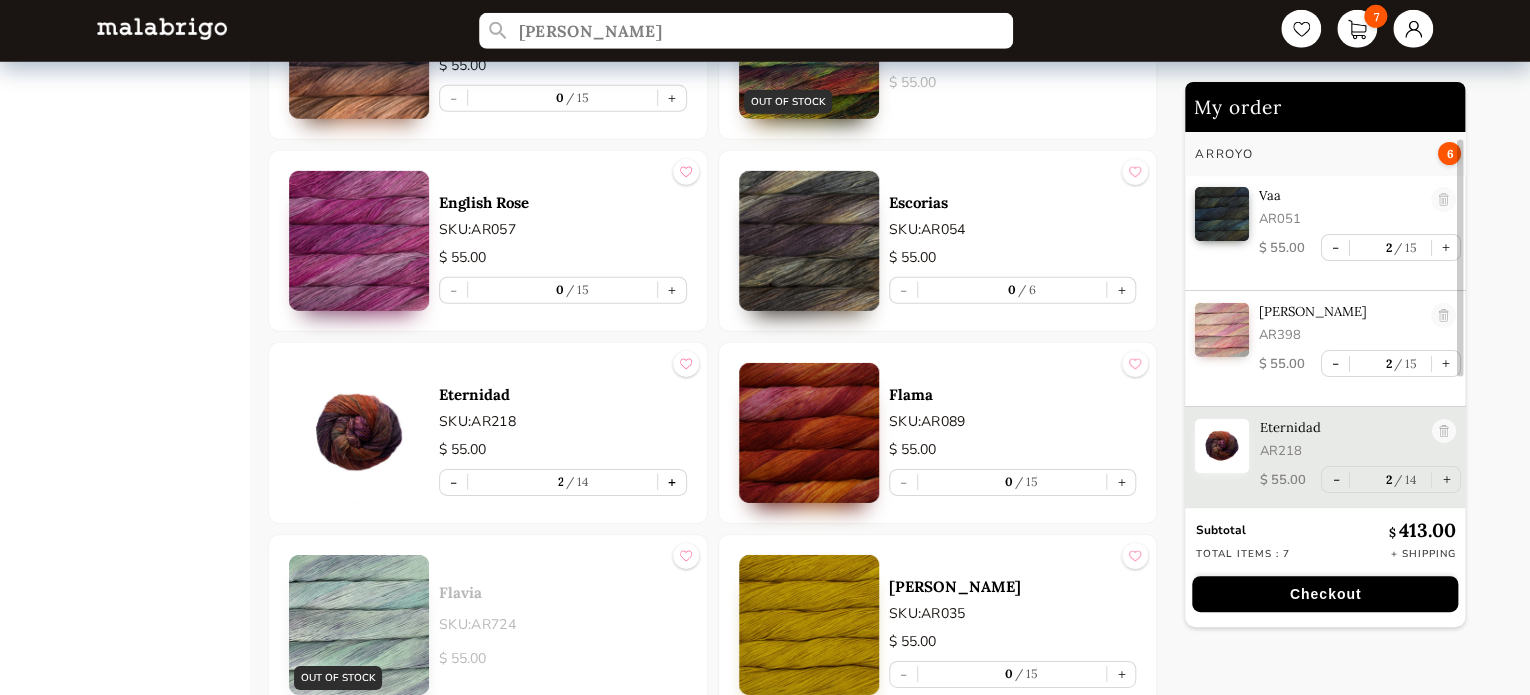 scroll, scrollTop: 5, scrollLeft: 0, axis: vertical 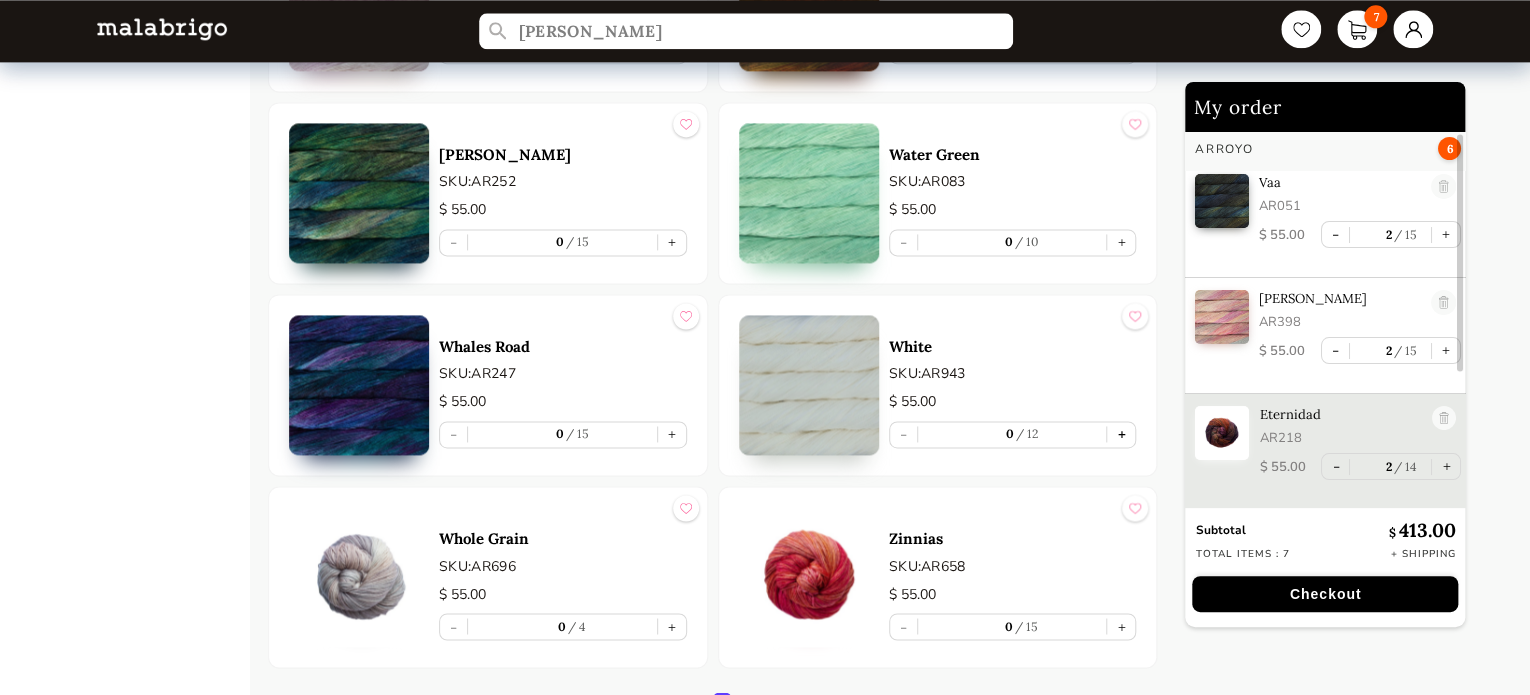 click on "+" at bounding box center (1121, 434) 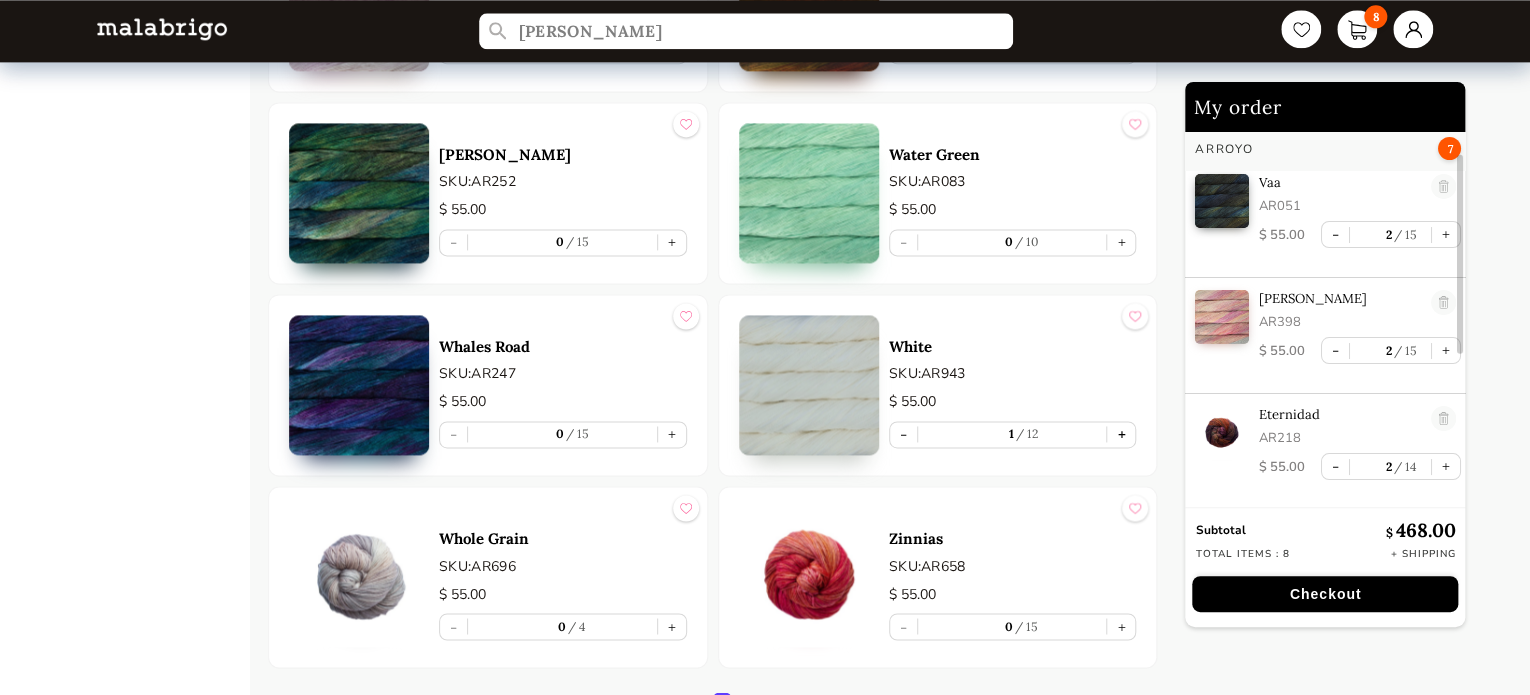 click on "+" at bounding box center (1121, 434) 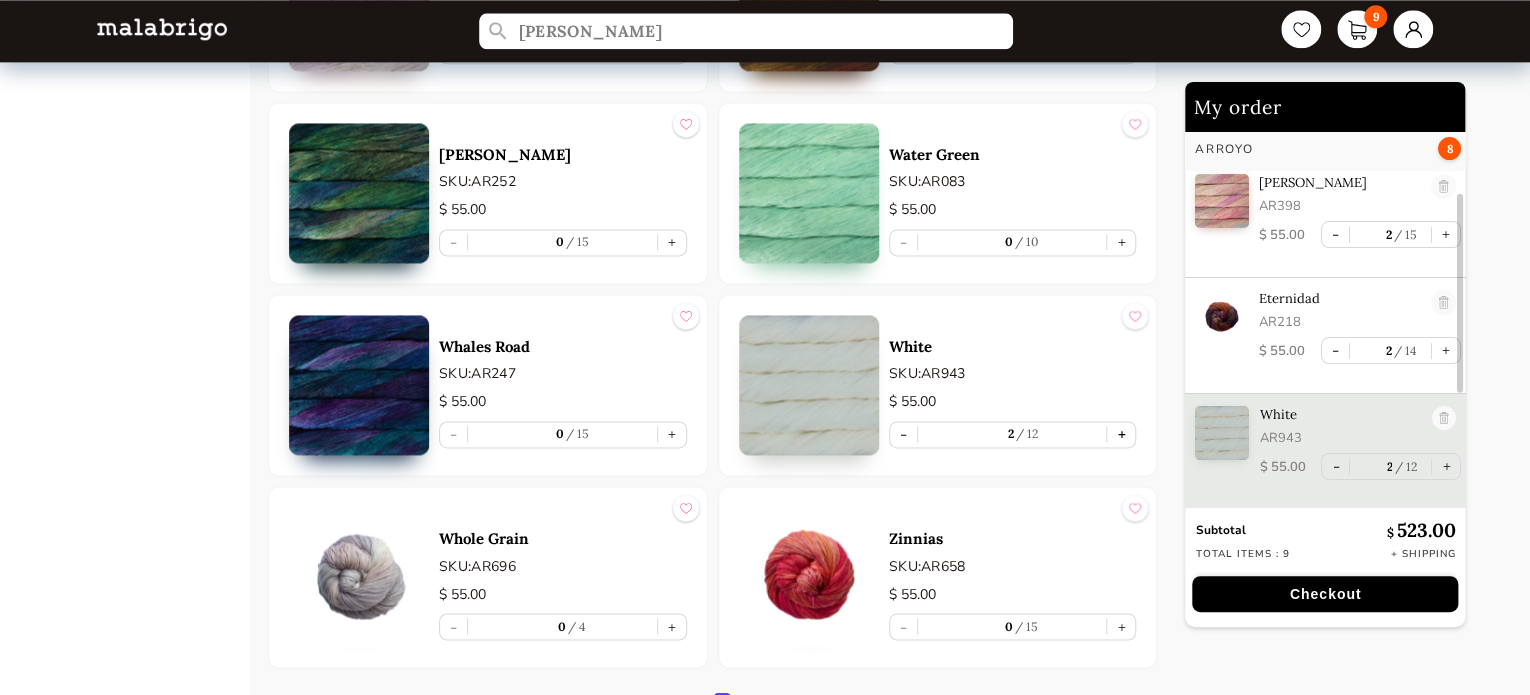 click on "+" at bounding box center (1121, 434) 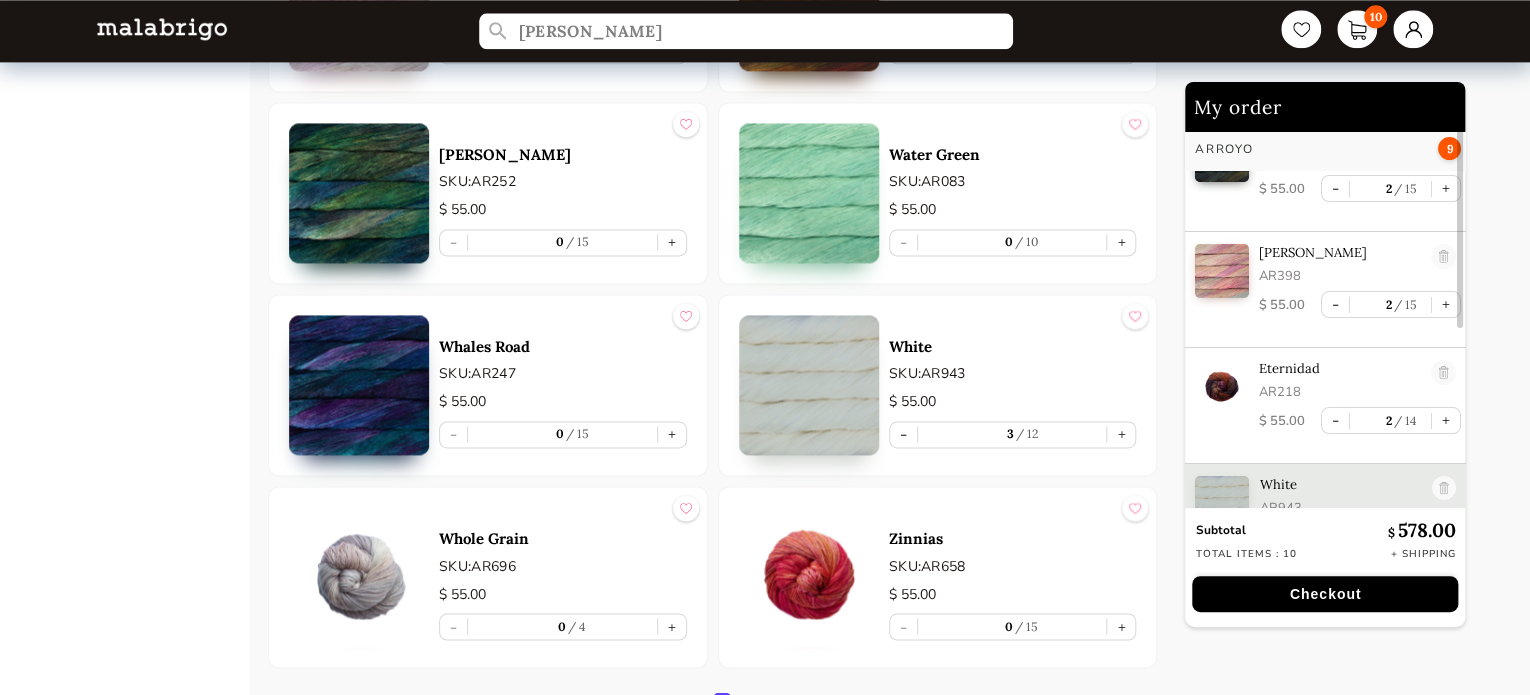 scroll, scrollTop: 0, scrollLeft: 0, axis: both 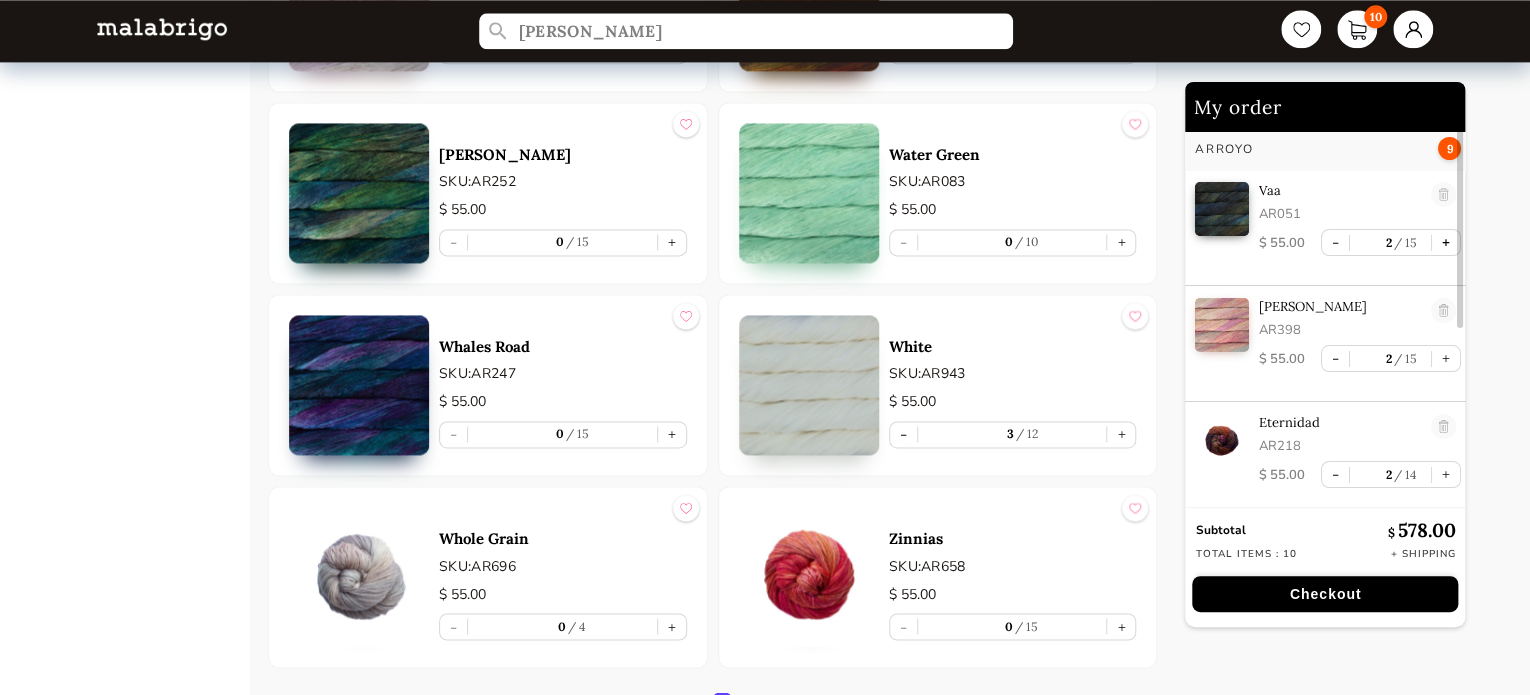 click on "+" at bounding box center (1446, 242) 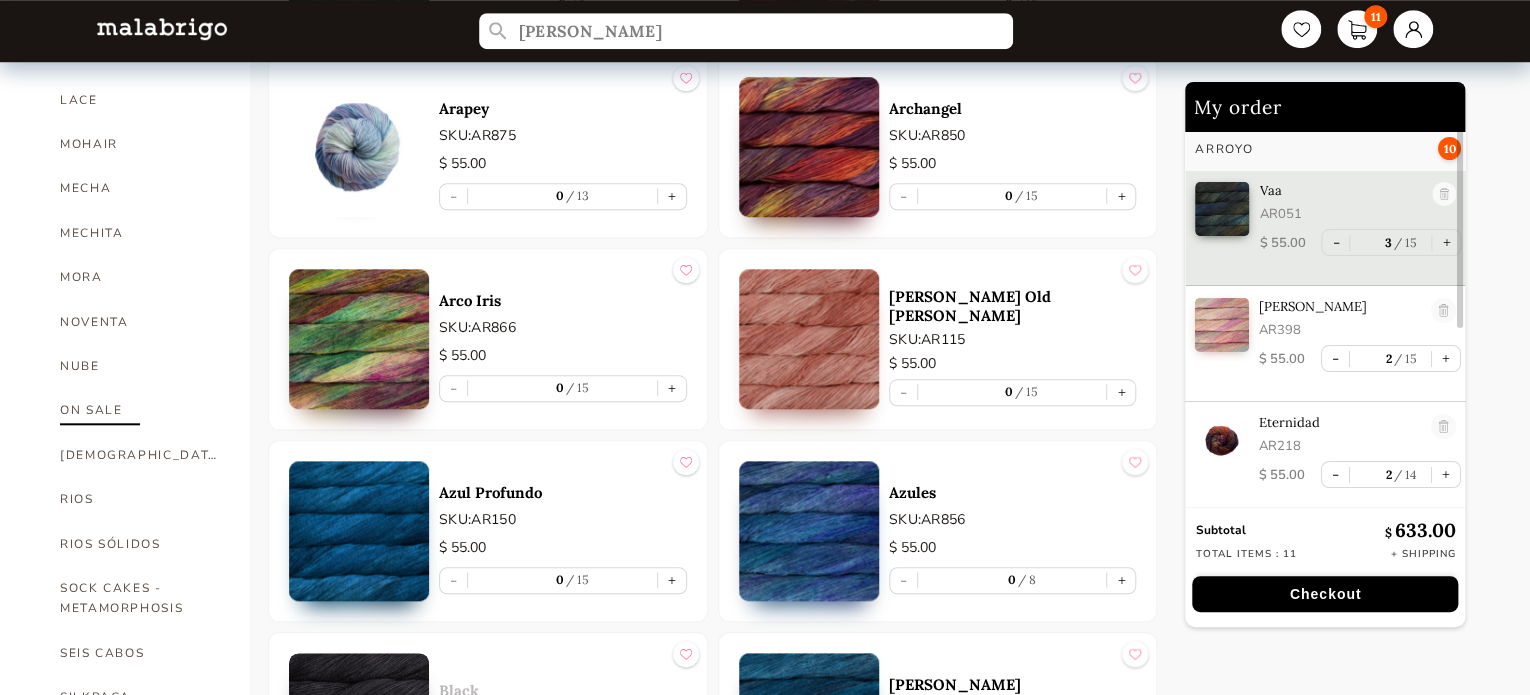 scroll, scrollTop: 833, scrollLeft: 0, axis: vertical 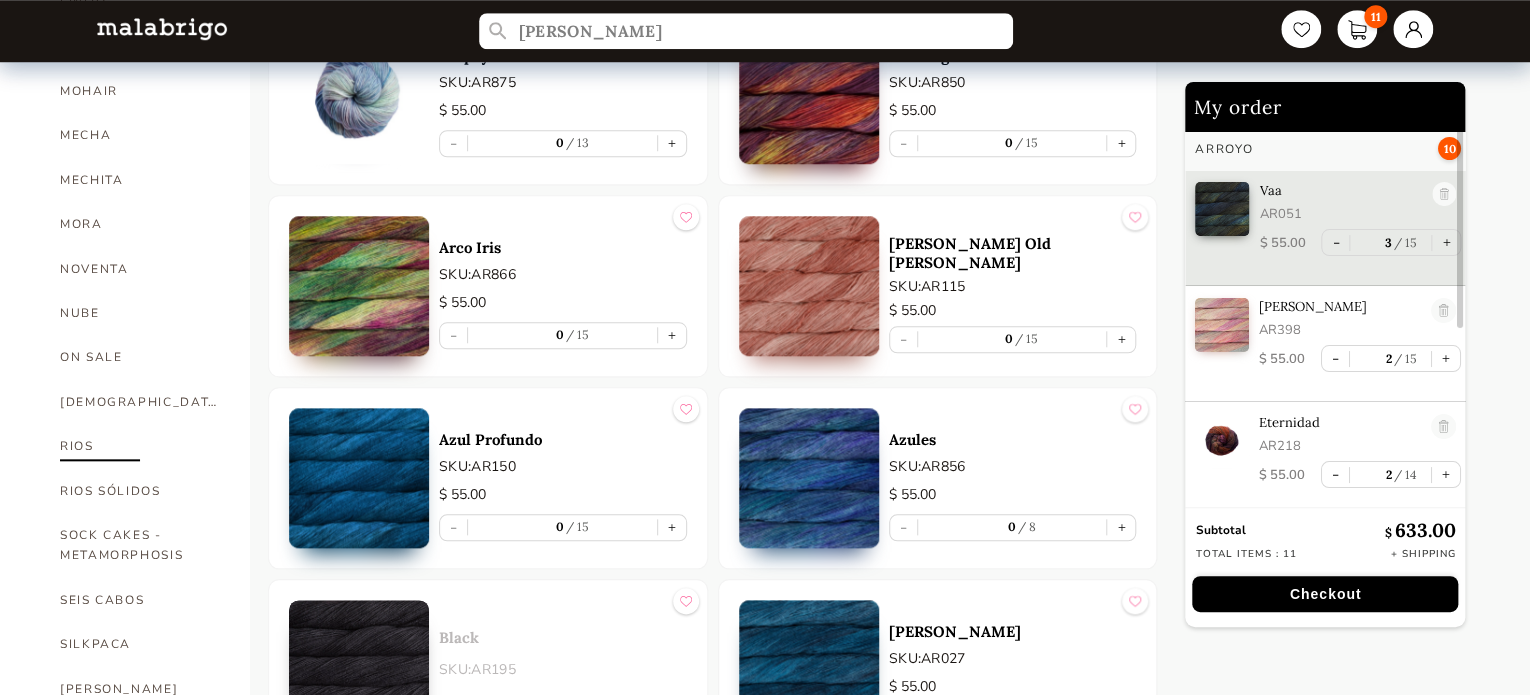 click on "RIOS" at bounding box center (140, 446) 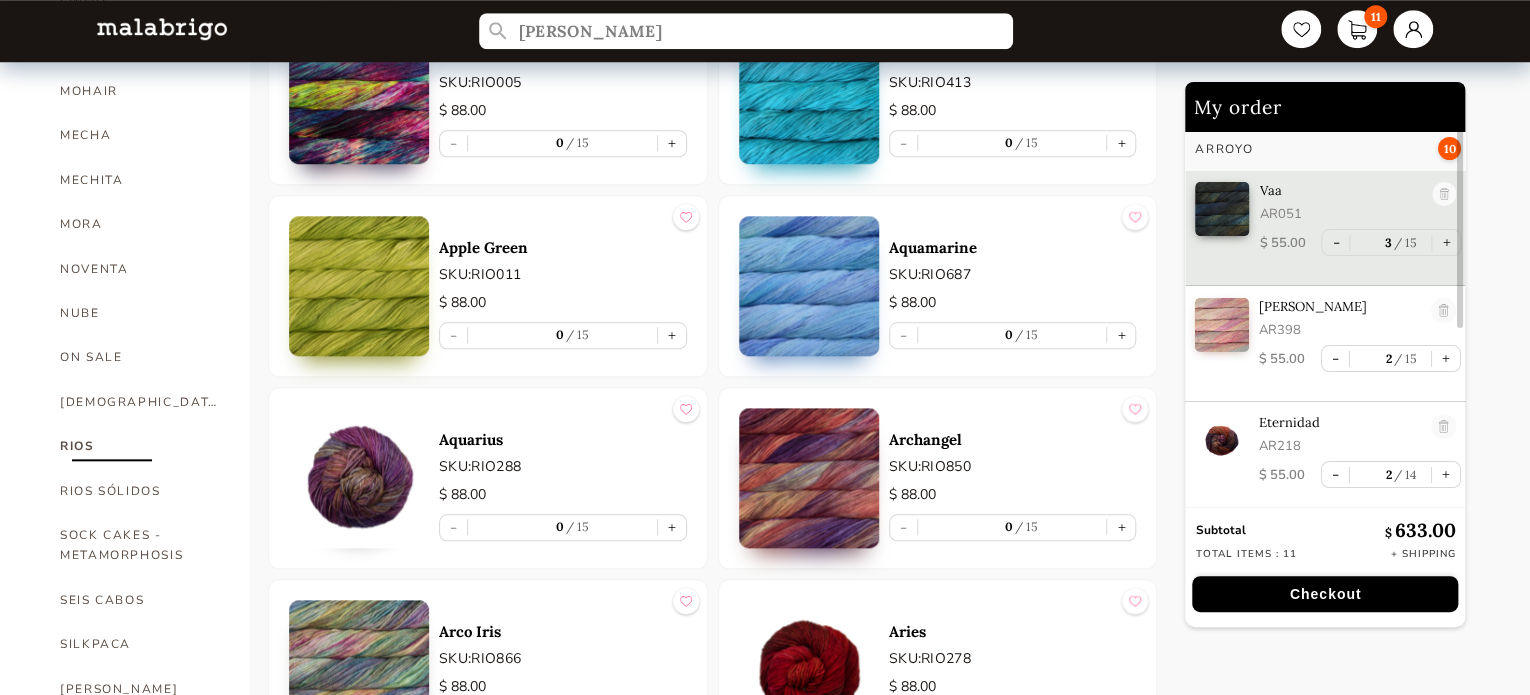 click on "RIOS" at bounding box center (140, 446) 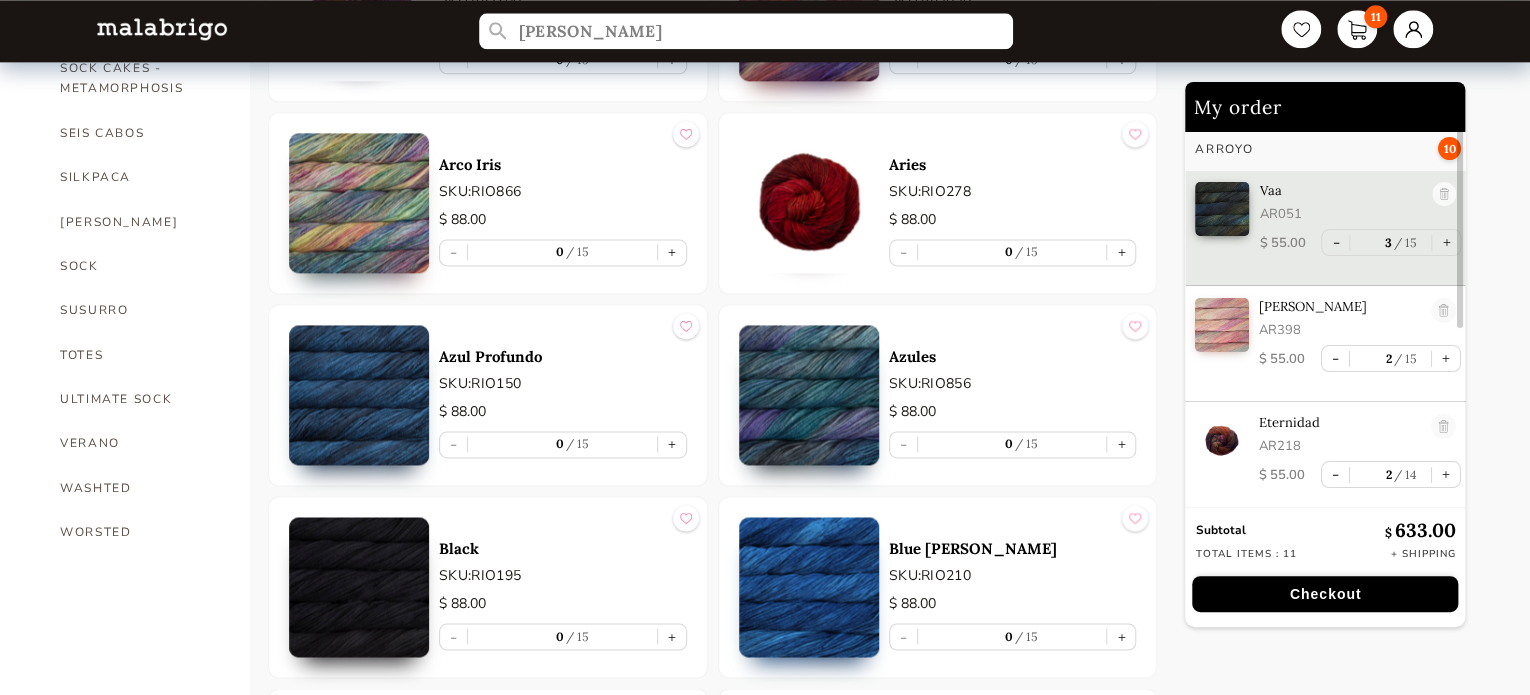 scroll, scrollTop: 1333, scrollLeft: 0, axis: vertical 